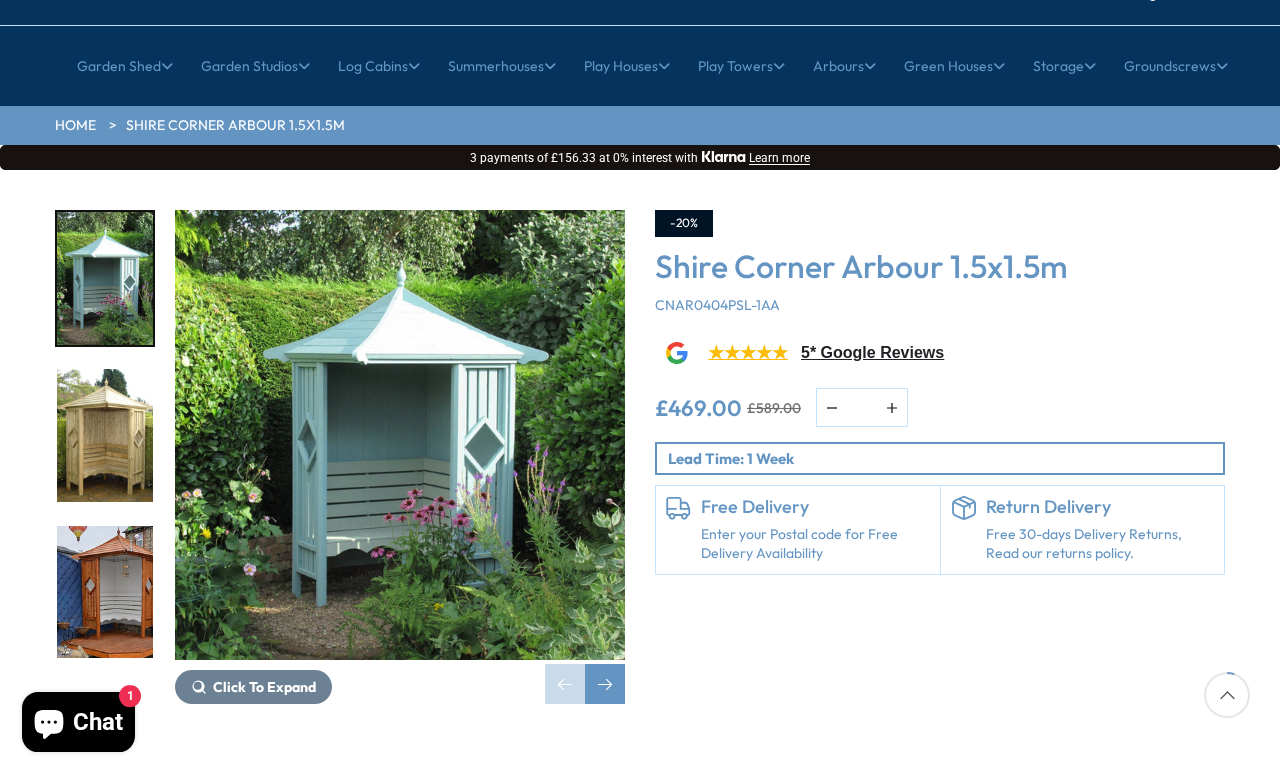 scroll, scrollTop: 126, scrollLeft: 0, axis: vertical 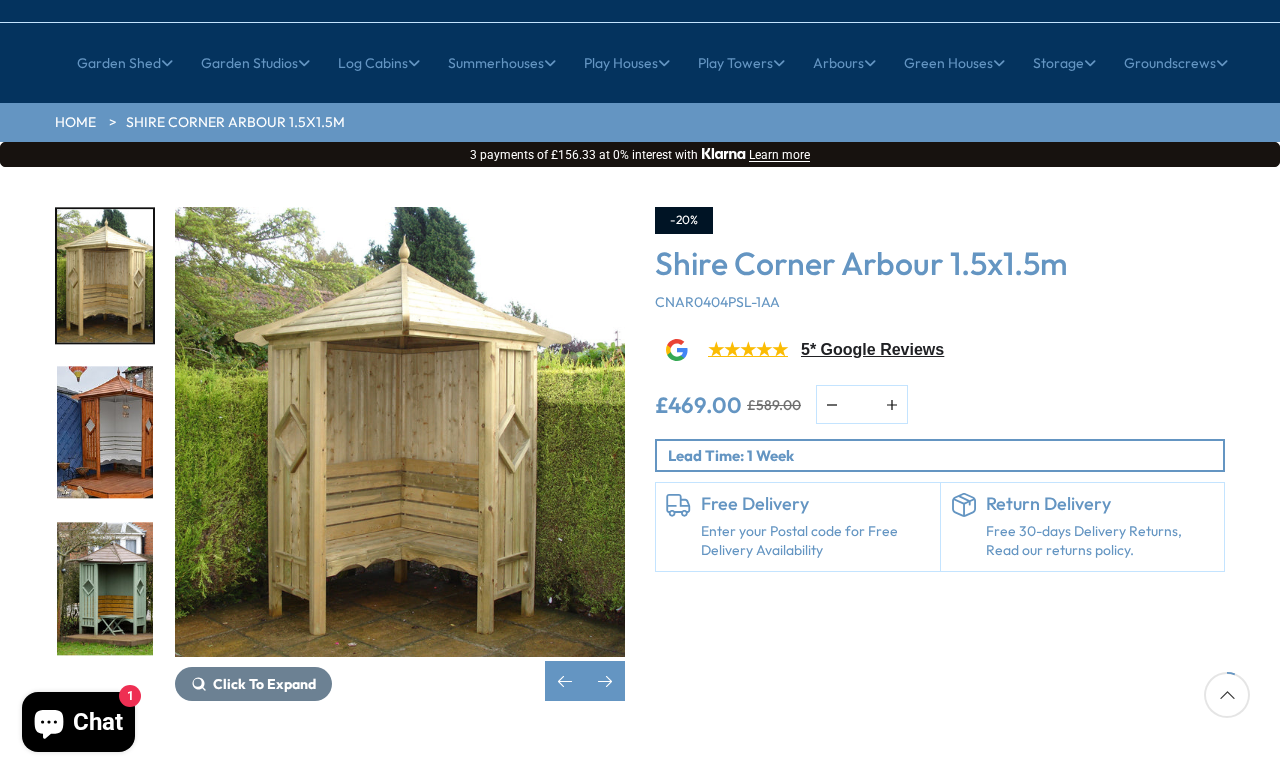 click at bounding box center (105, 432) 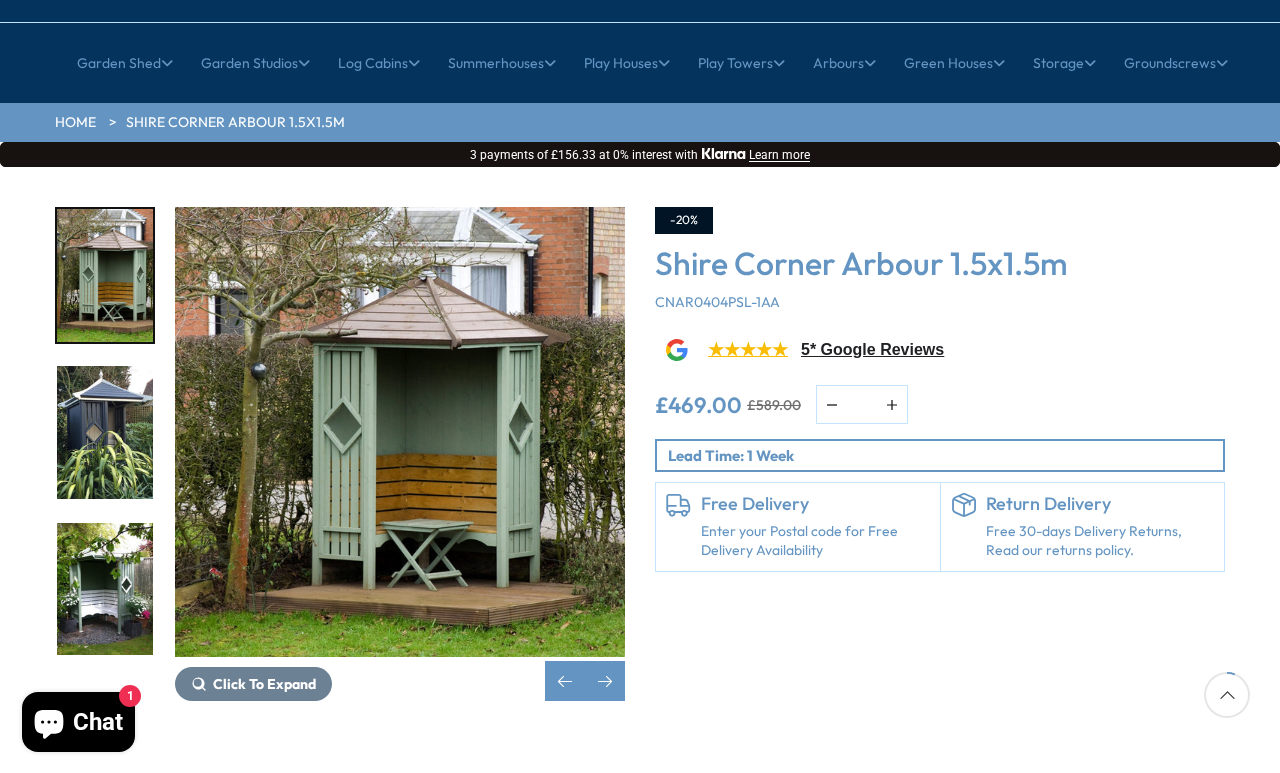 click at bounding box center (115, 432) 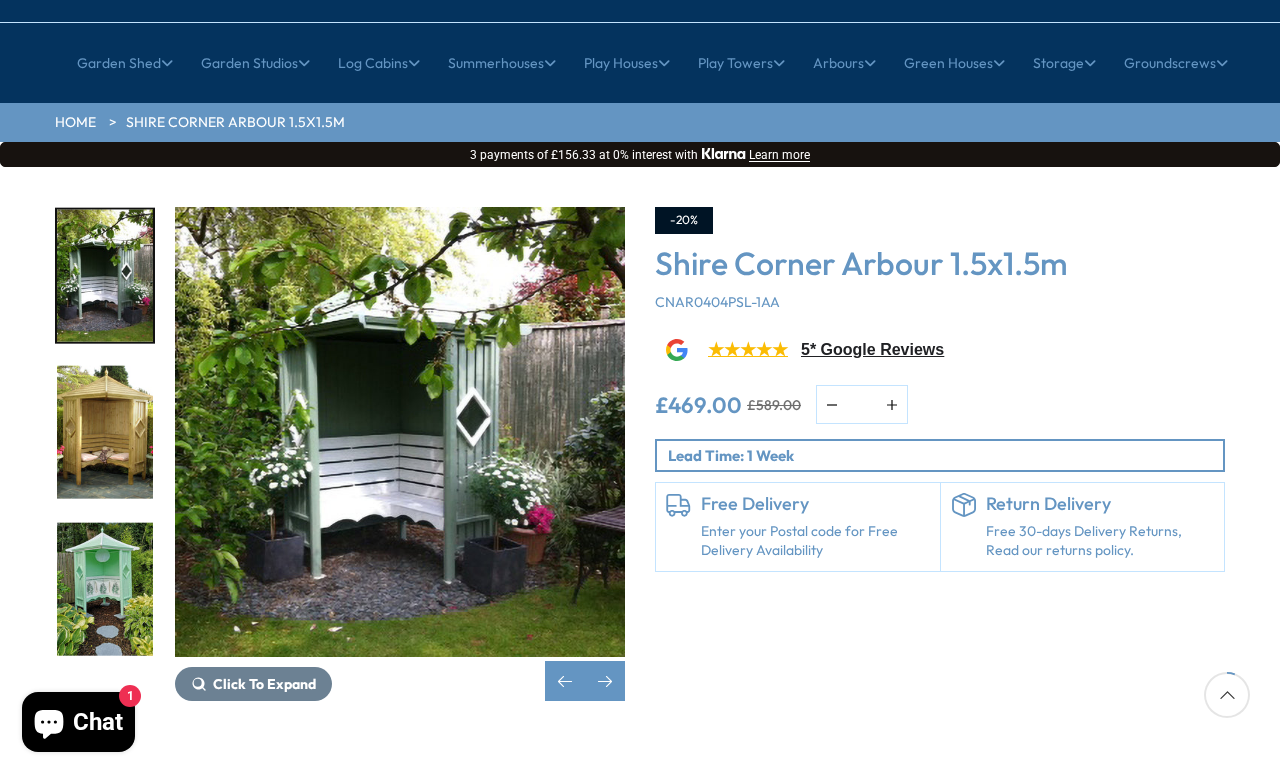 click at bounding box center [105, 589] 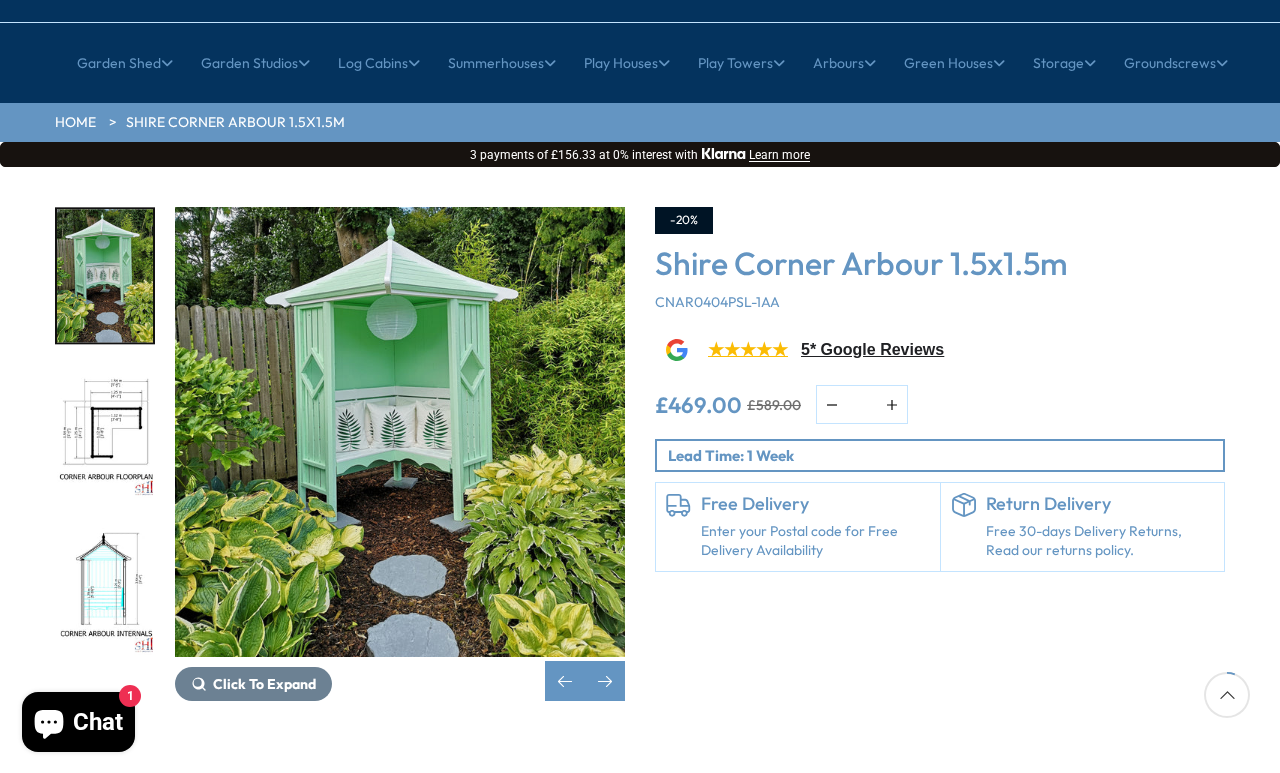 click at bounding box center (115, 432) 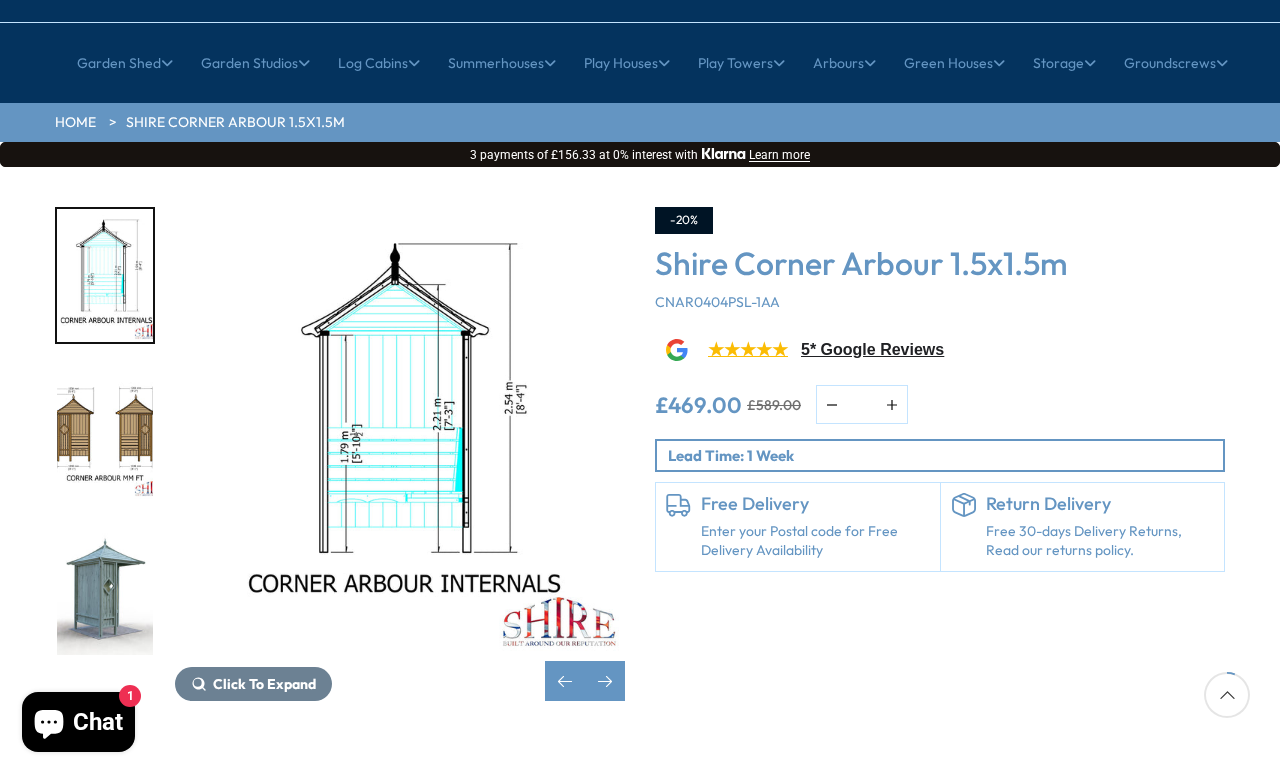 click at bounding box center (105, 589) 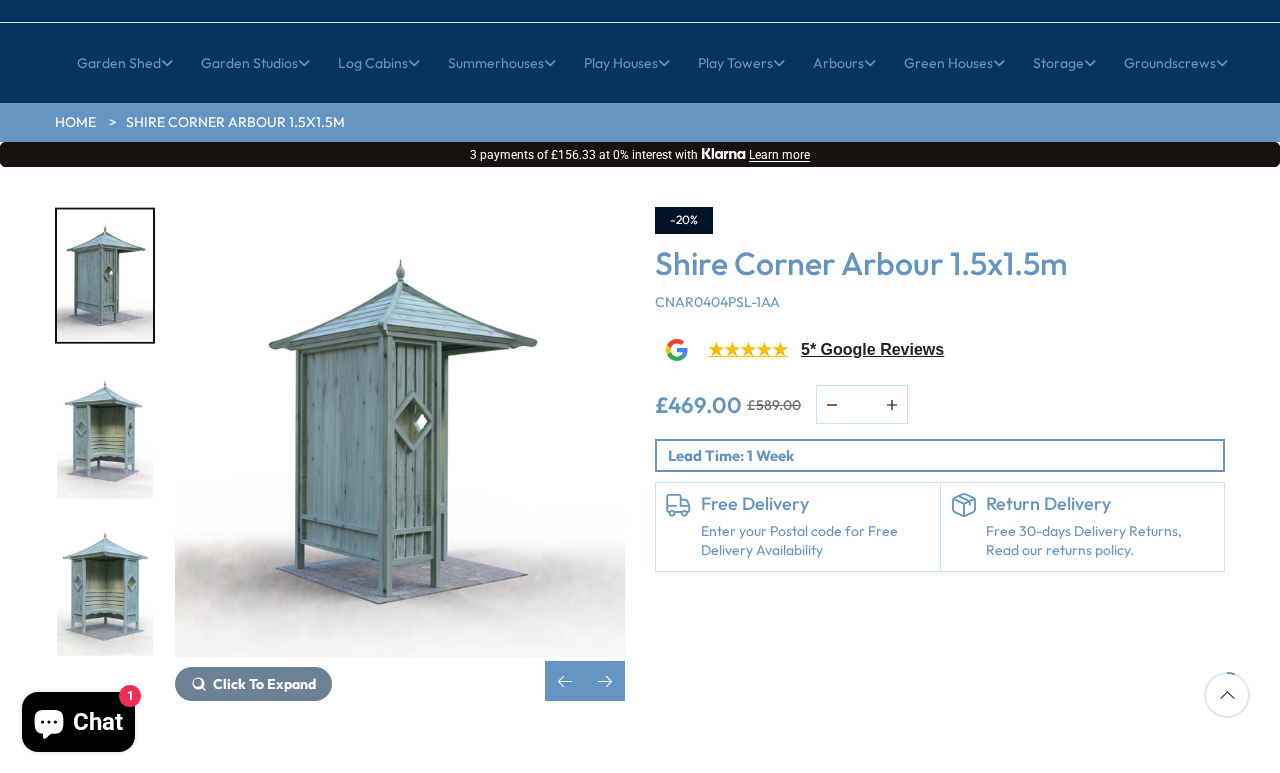click at bounding box center [115, 432] 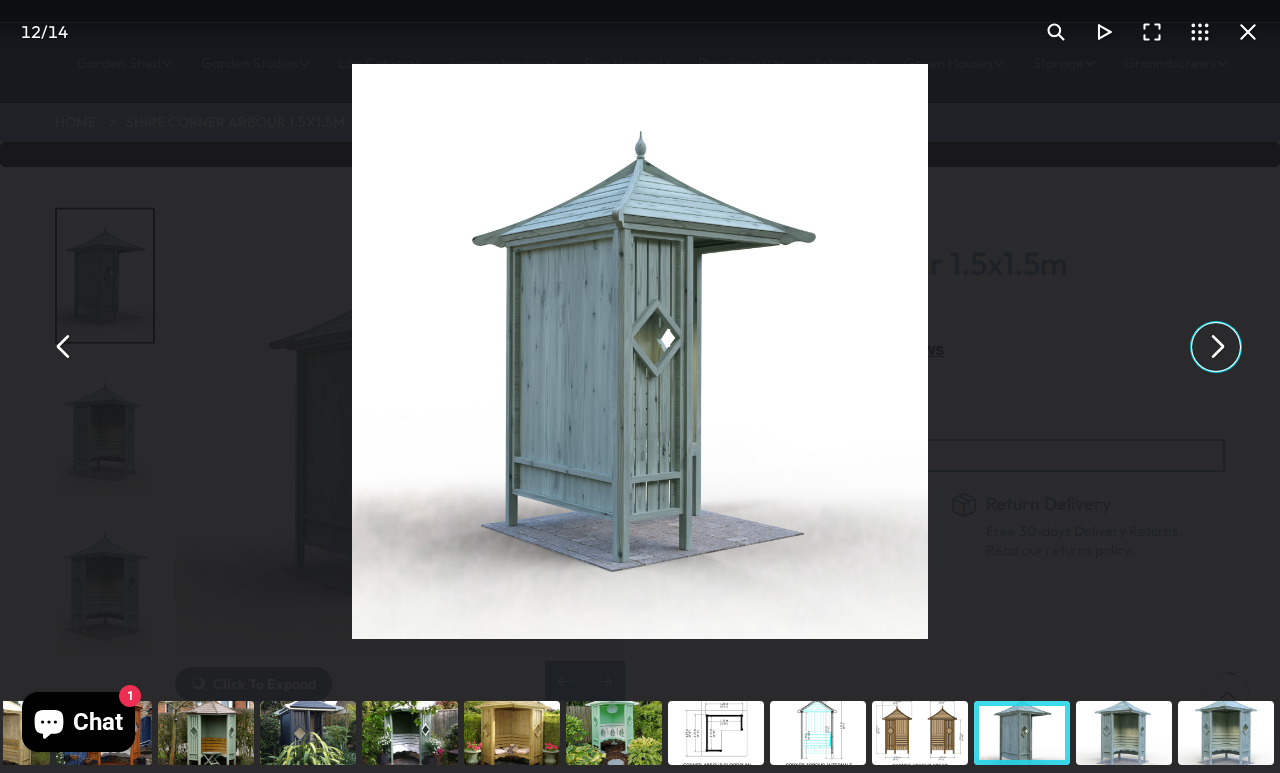 click at bounding box center (1216, 347) 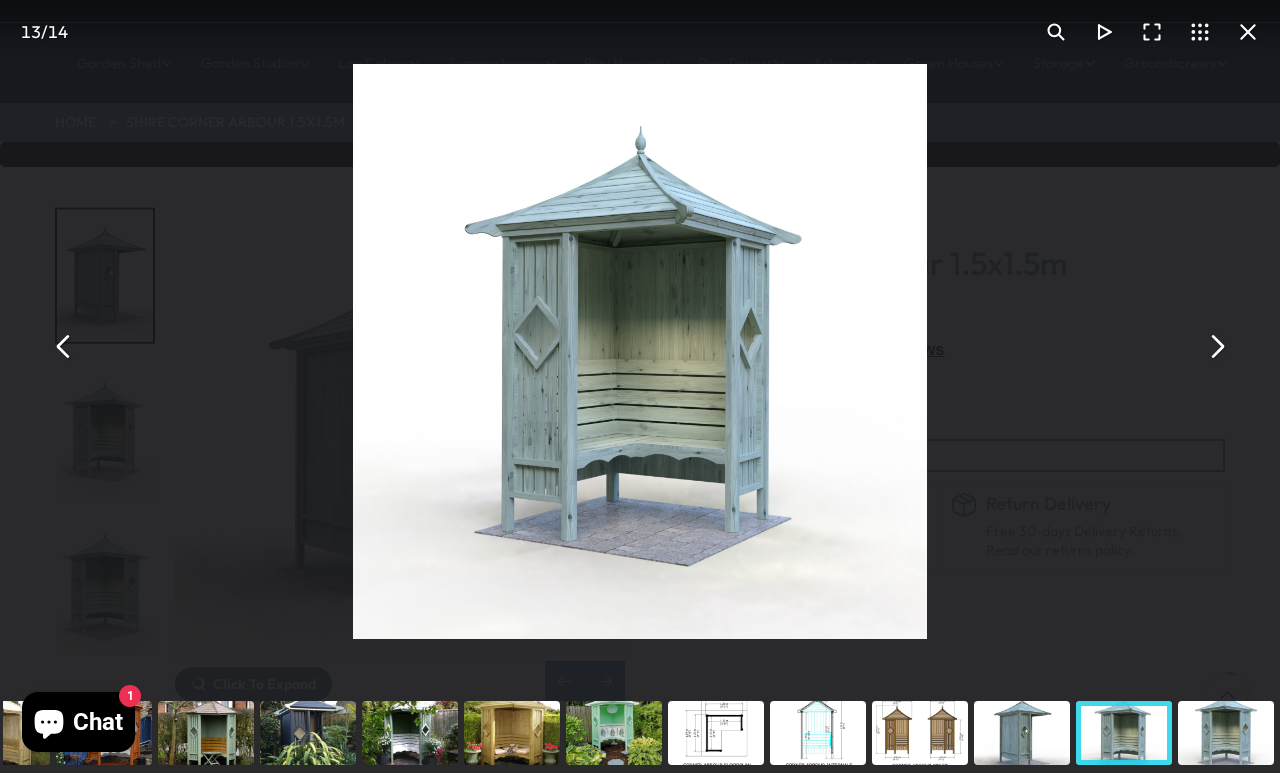 click at bounding box center [1216, 347] 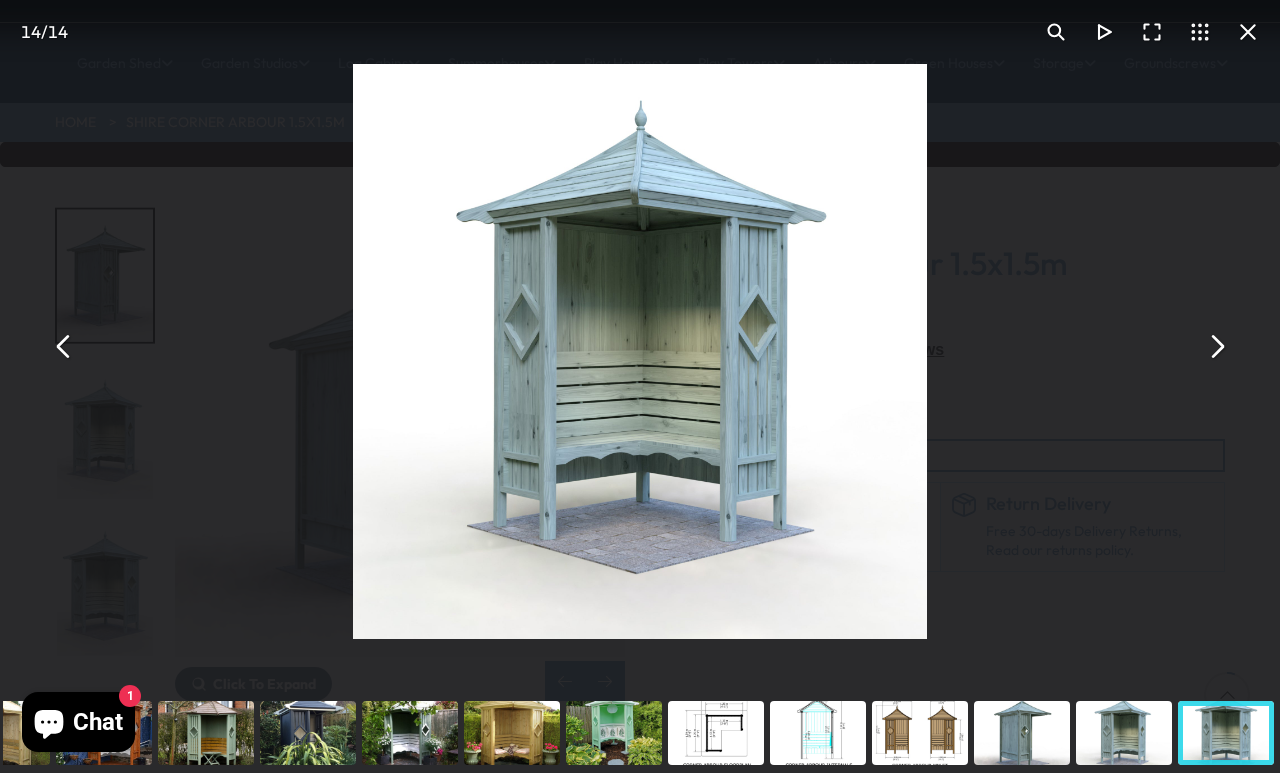 click at bounding box center [1216, 347] 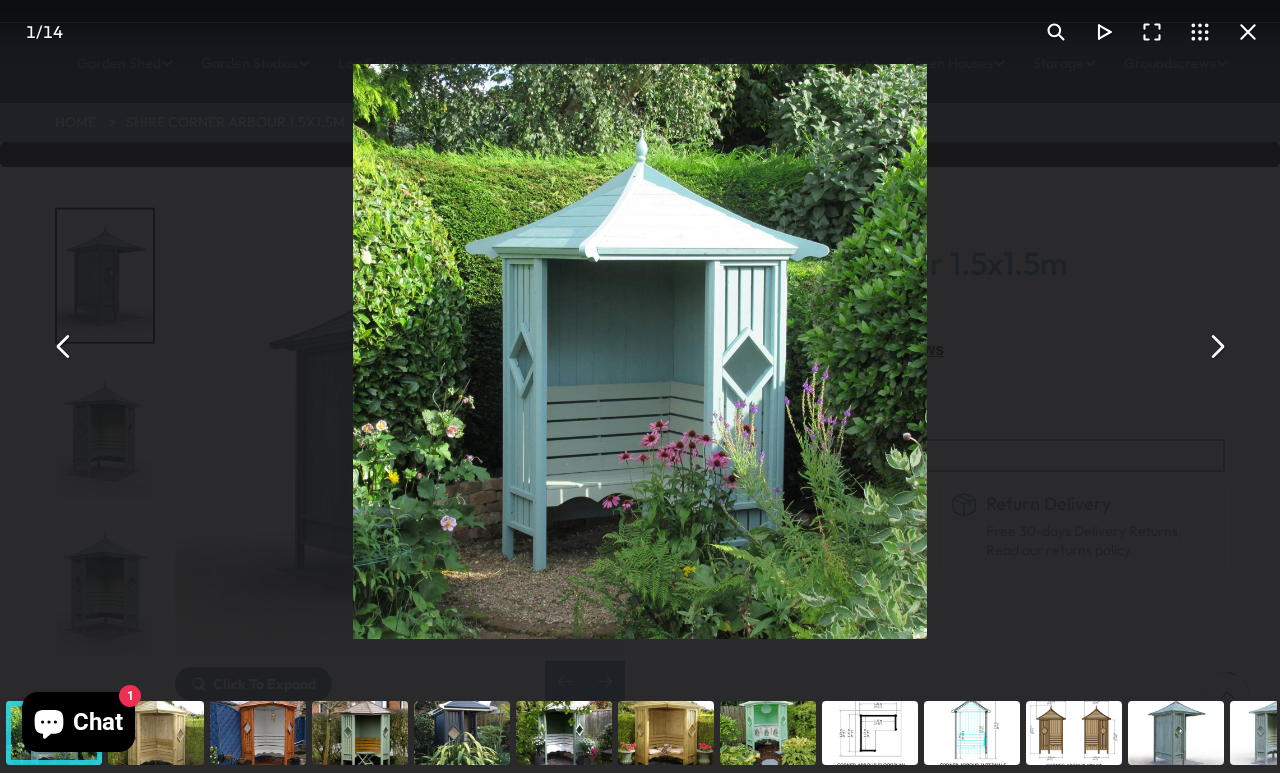 click at bounding box center [1216, 347] 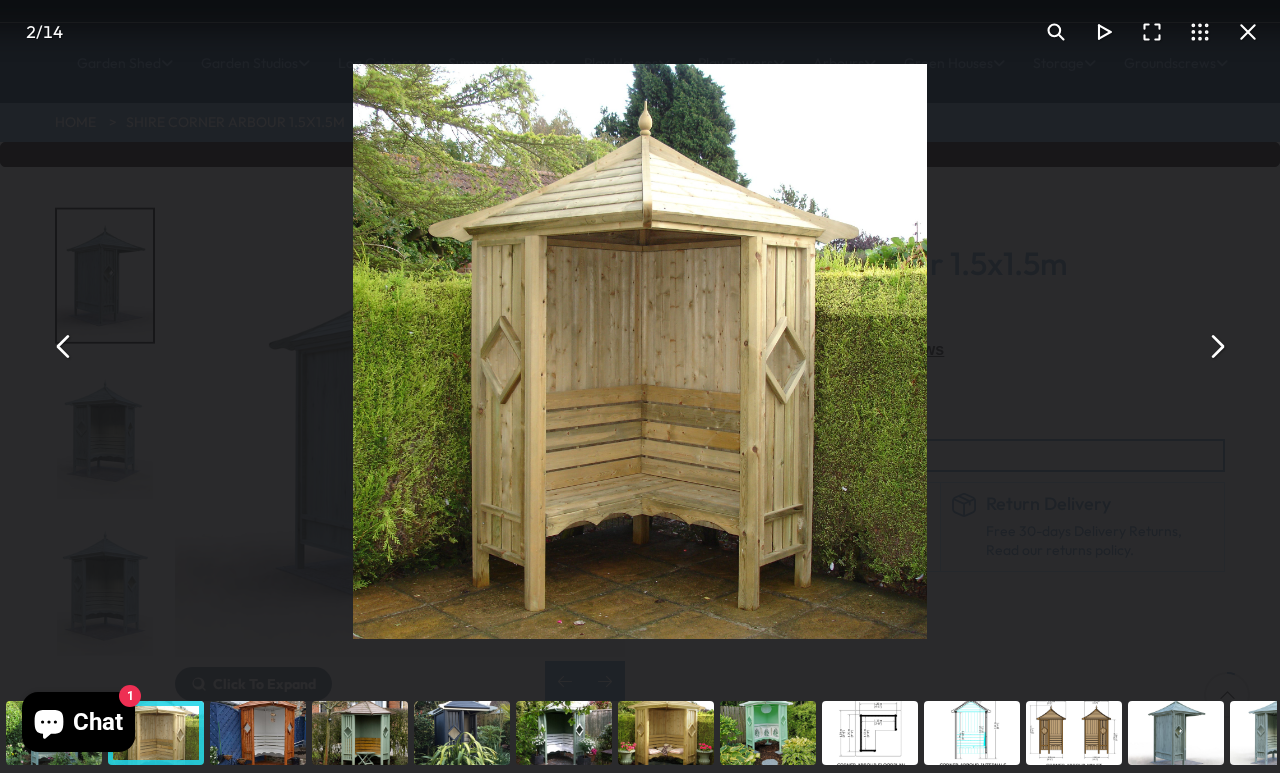 click at bounding box center (1216, 347) 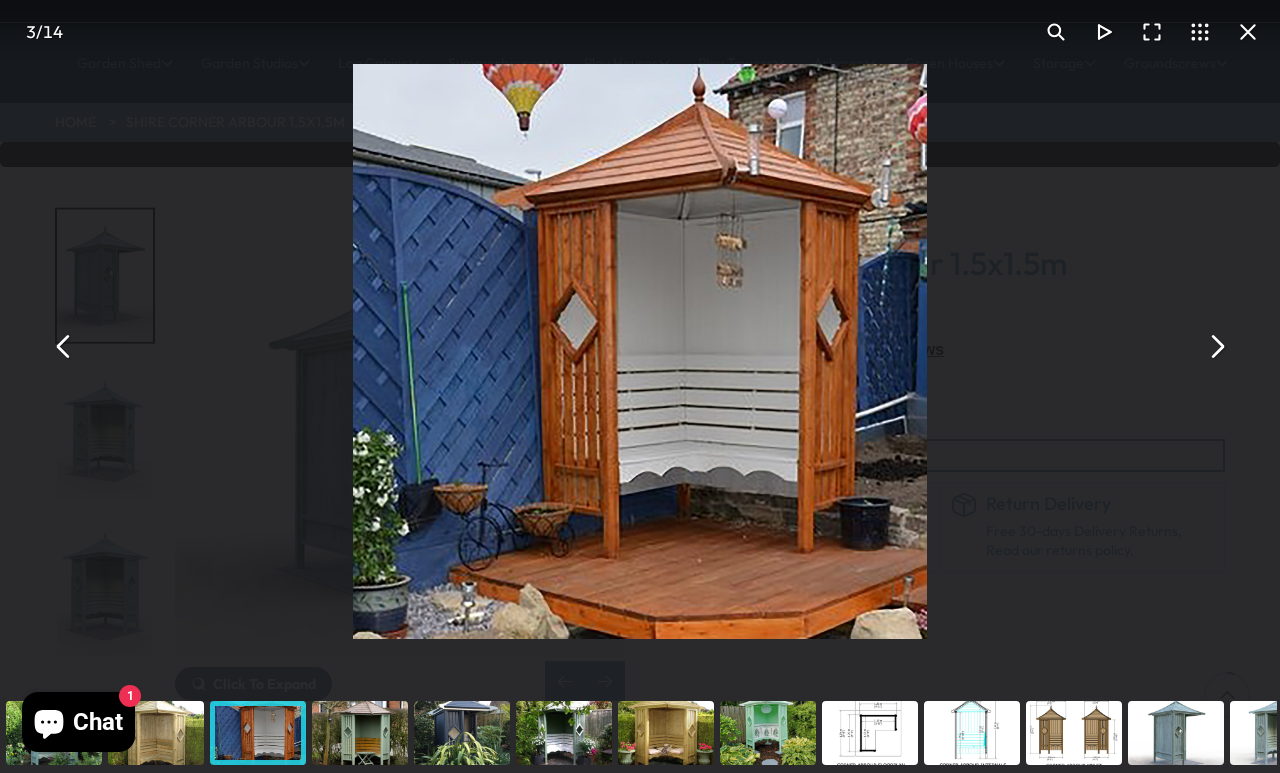 click at bounding box center [1216, 347] 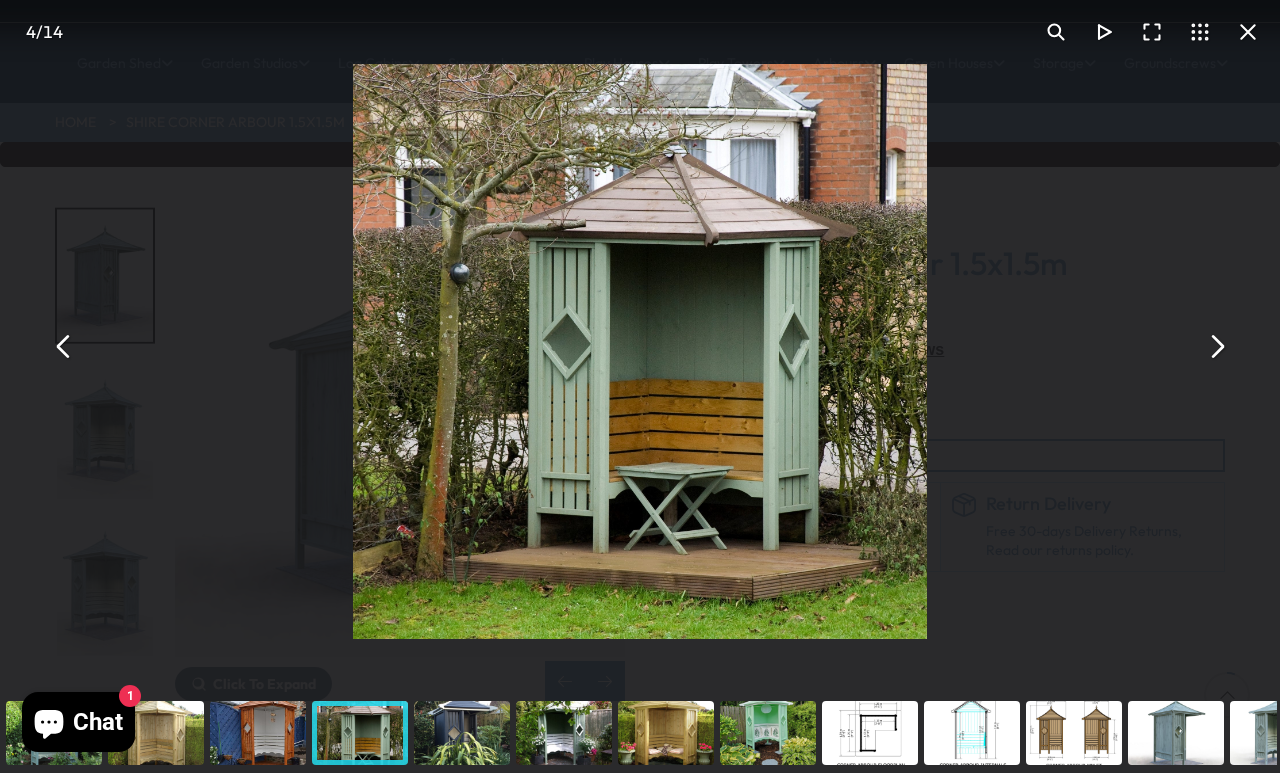 click at bounding box center (1216, 347) 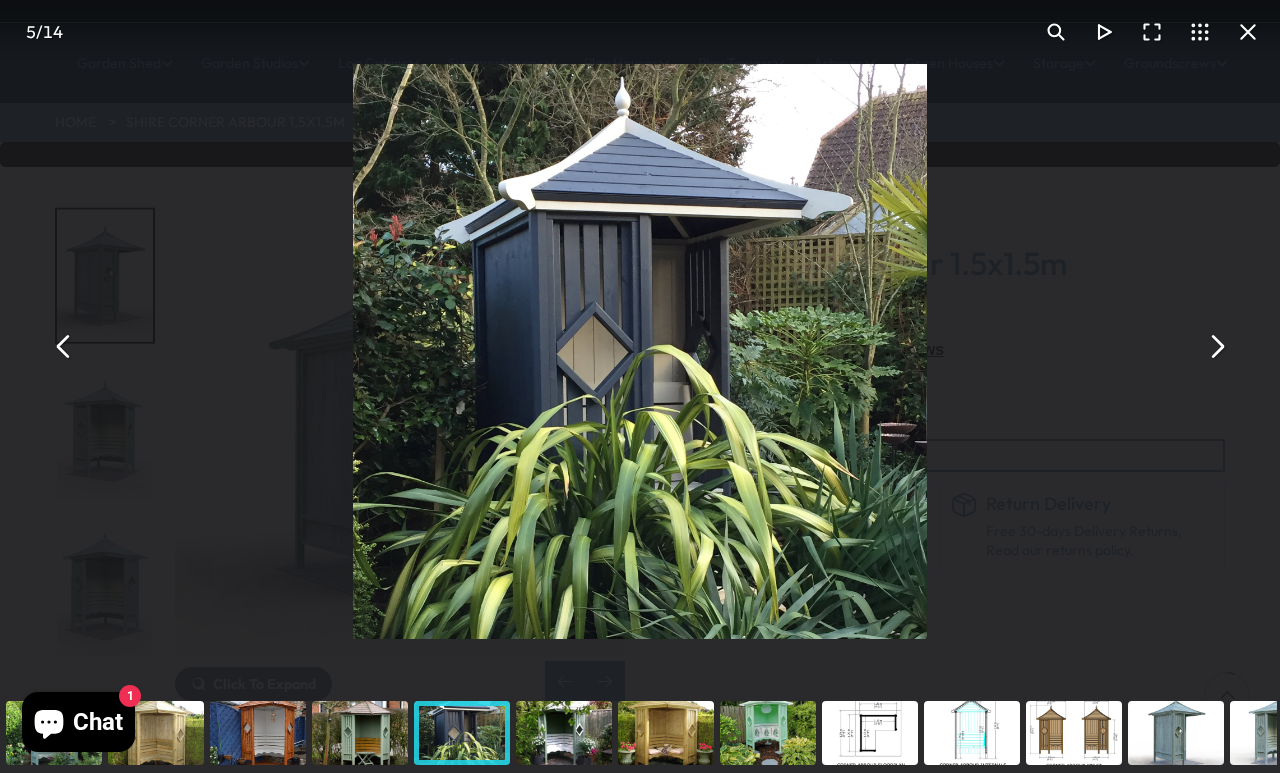 click at bounding box center [1216, 347] 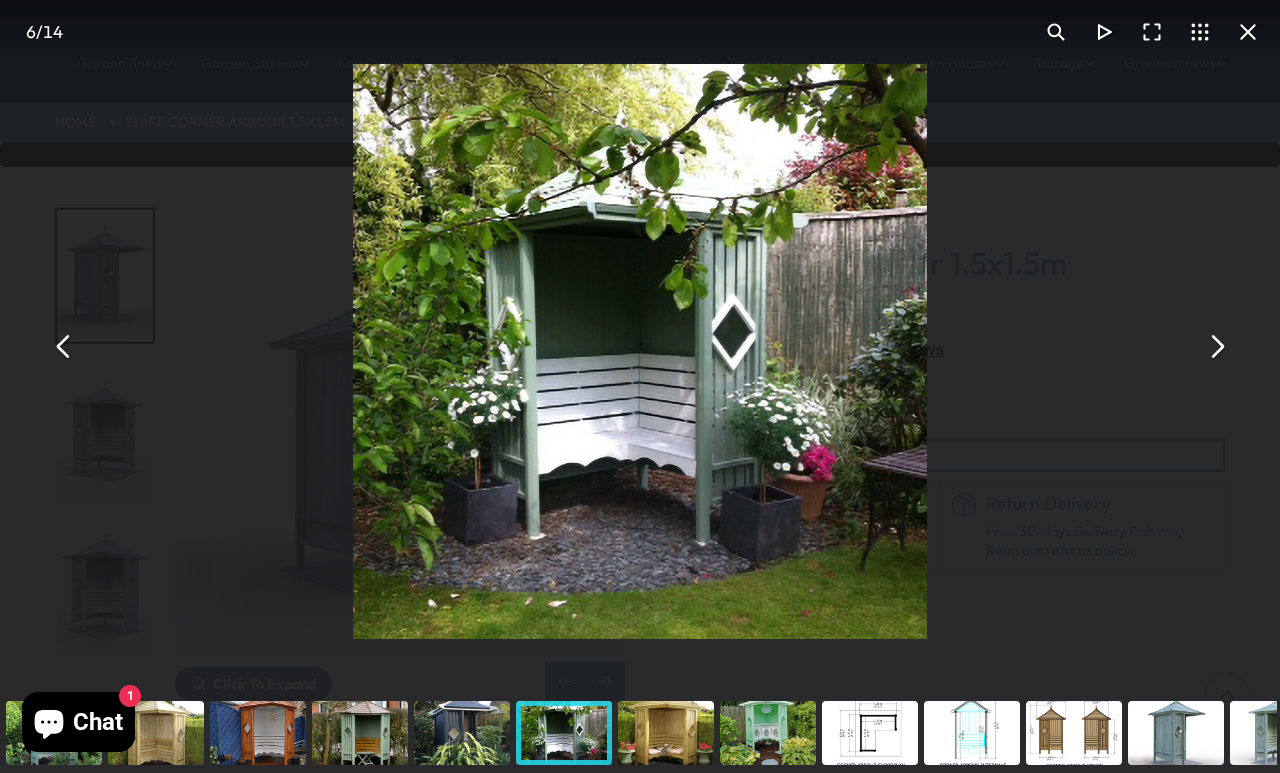 click at bounding box center (1216, 347) 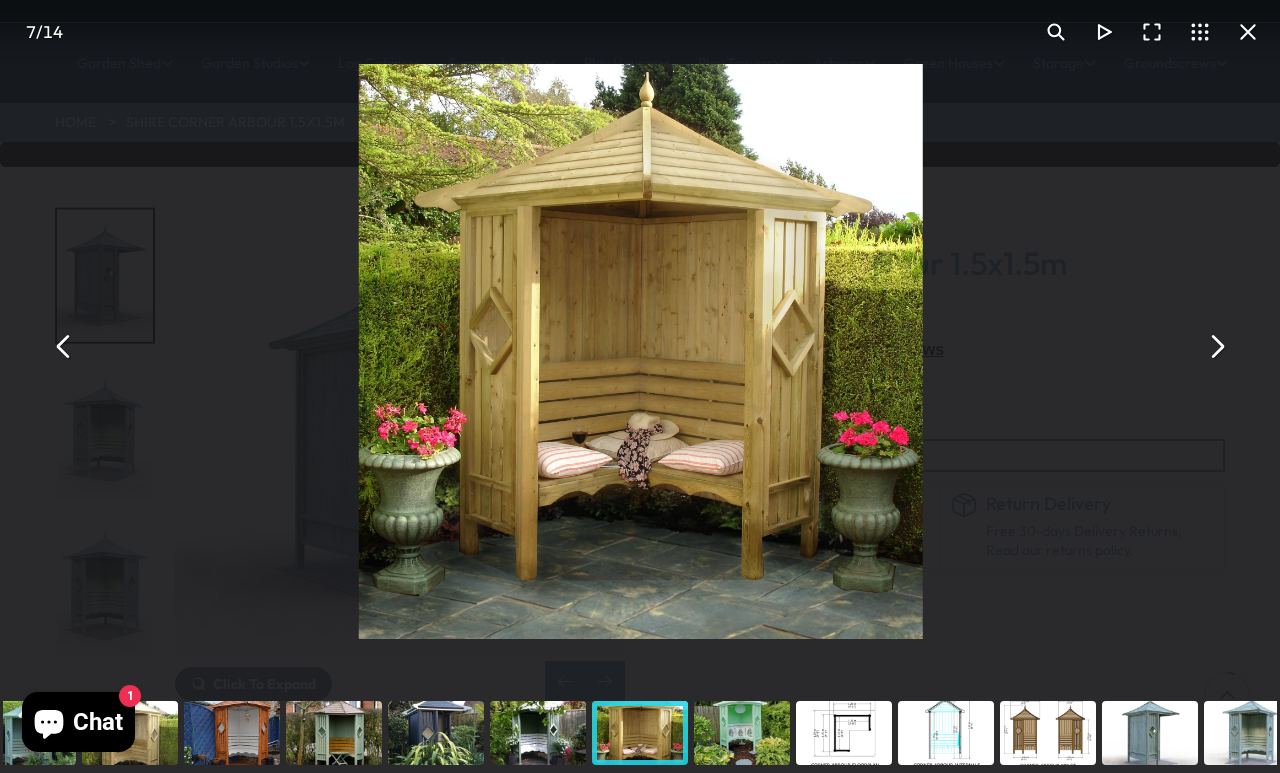 click at bounding box center [1216, 347] 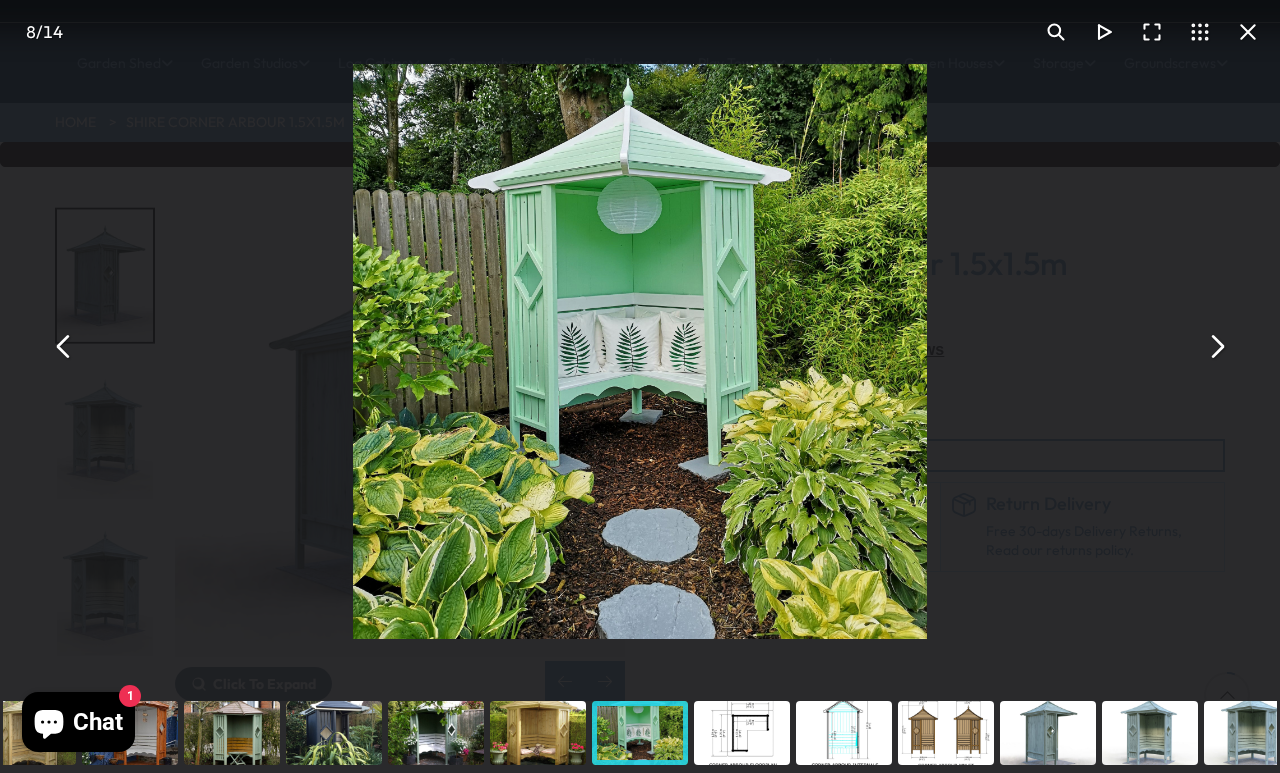 click at bounding box center (1216, 347) 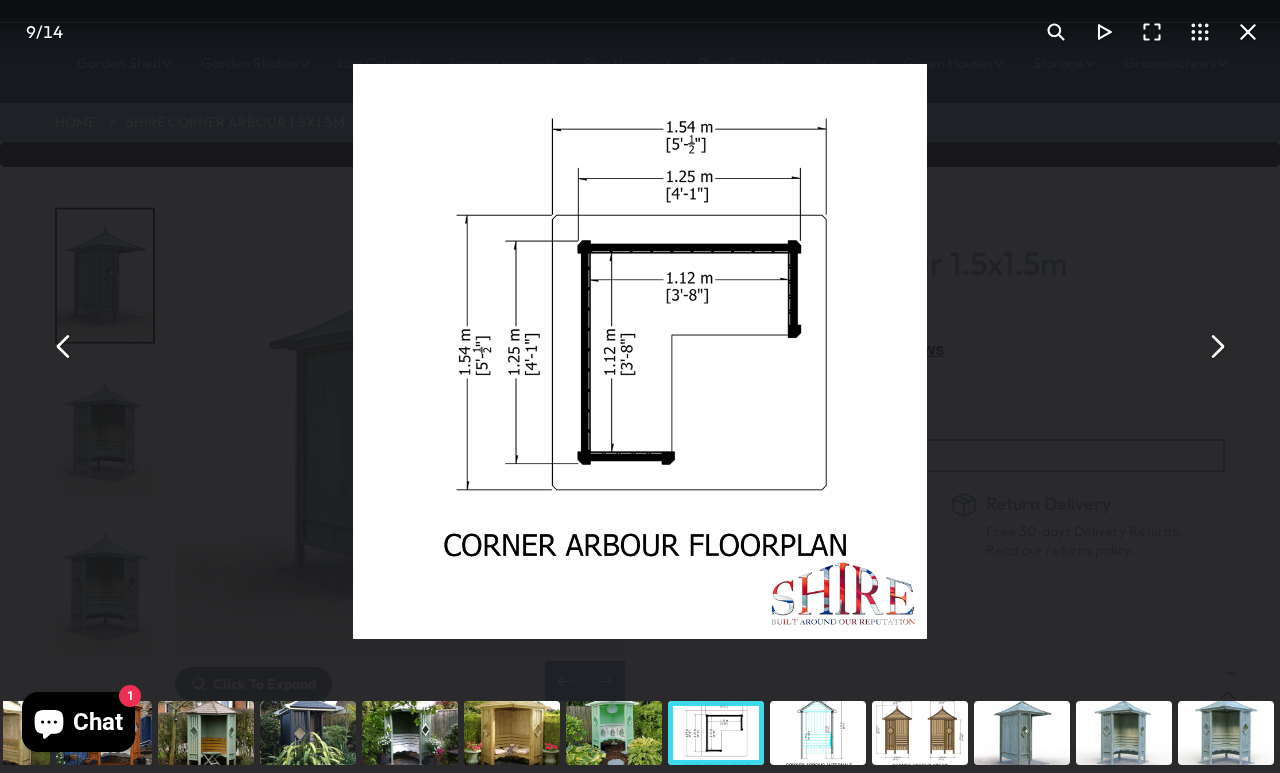 click at bounding box center [1216, 347] 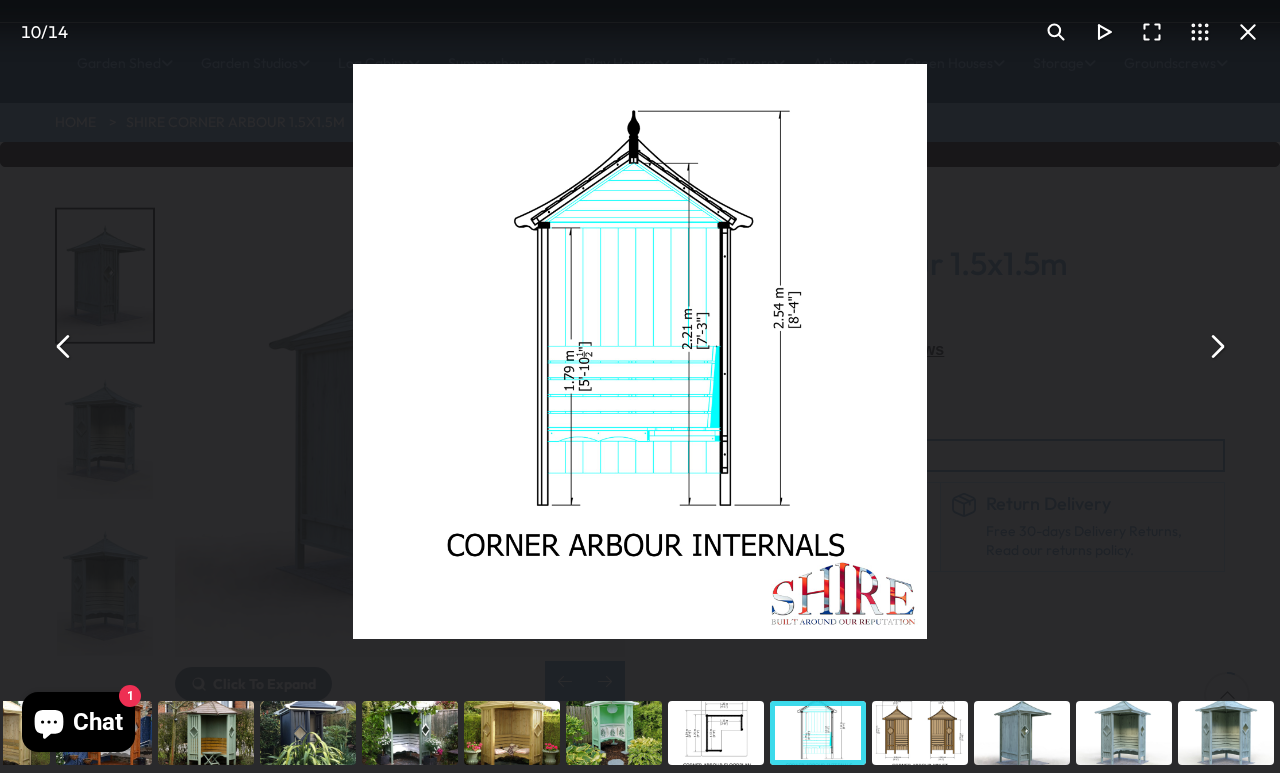 click at bounding box center (1216, 347) 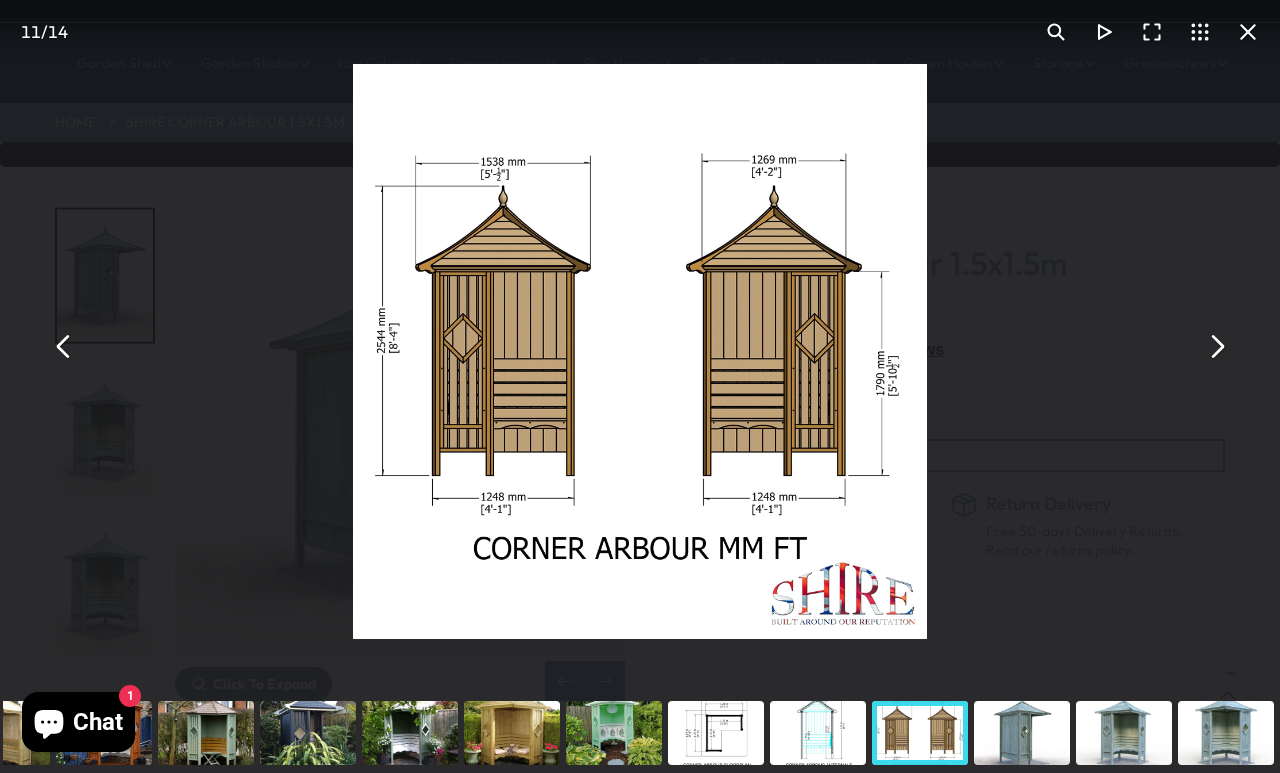 click at bounding box center (1216, 347) 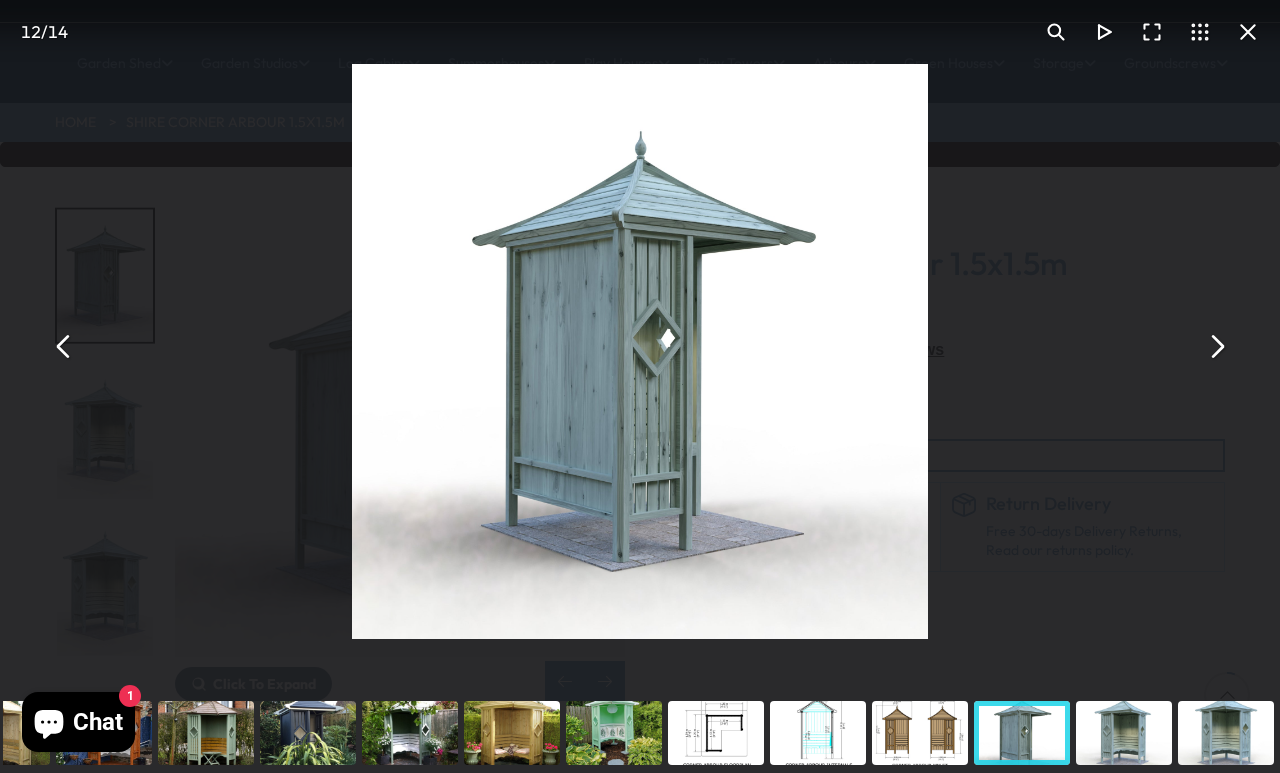 click at bounding box center (1216, 347) 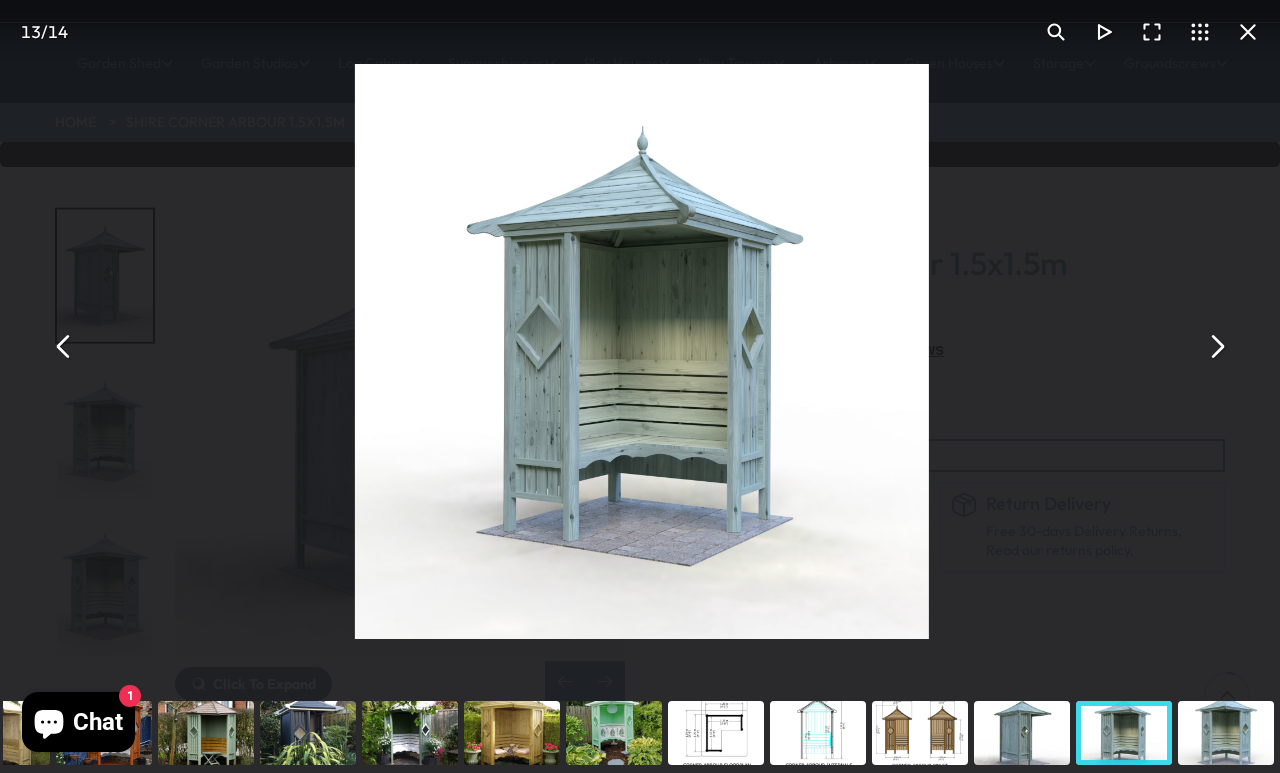 click at bounding box center (1216, 347) 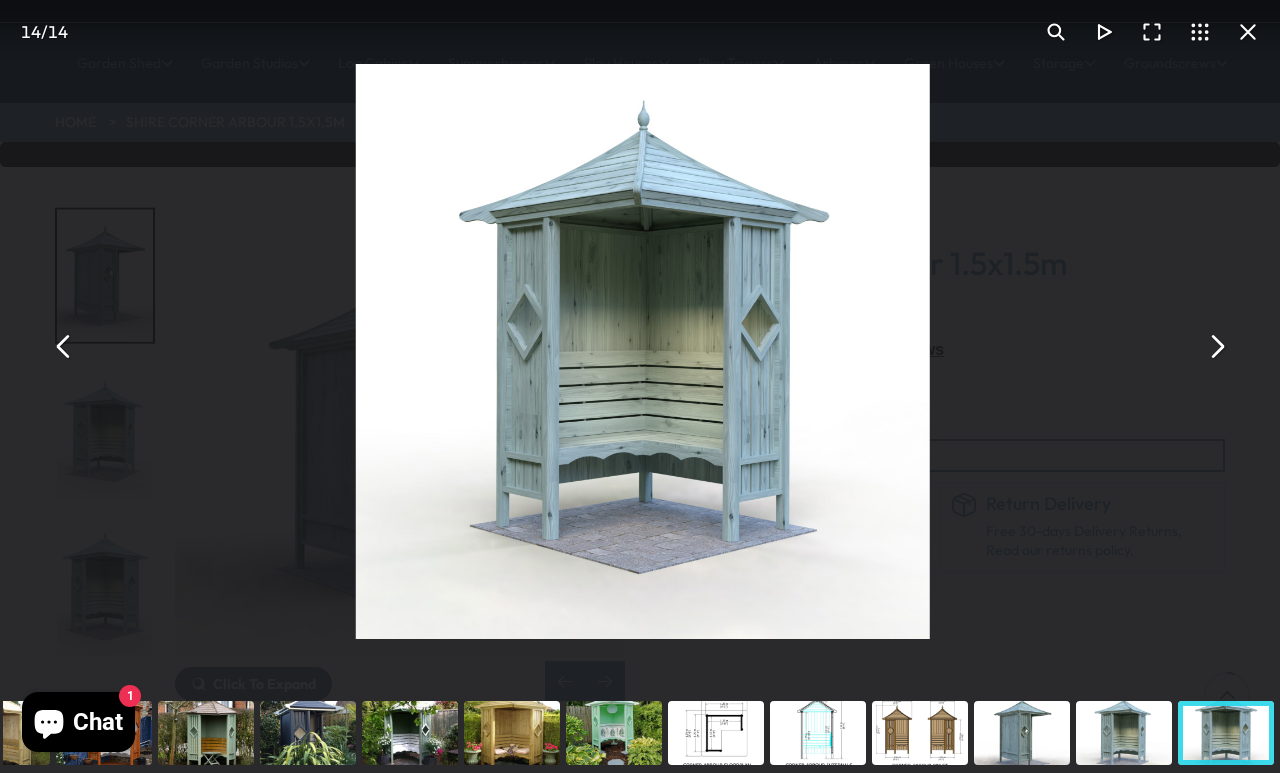 click at bounding box center [1216, 347] 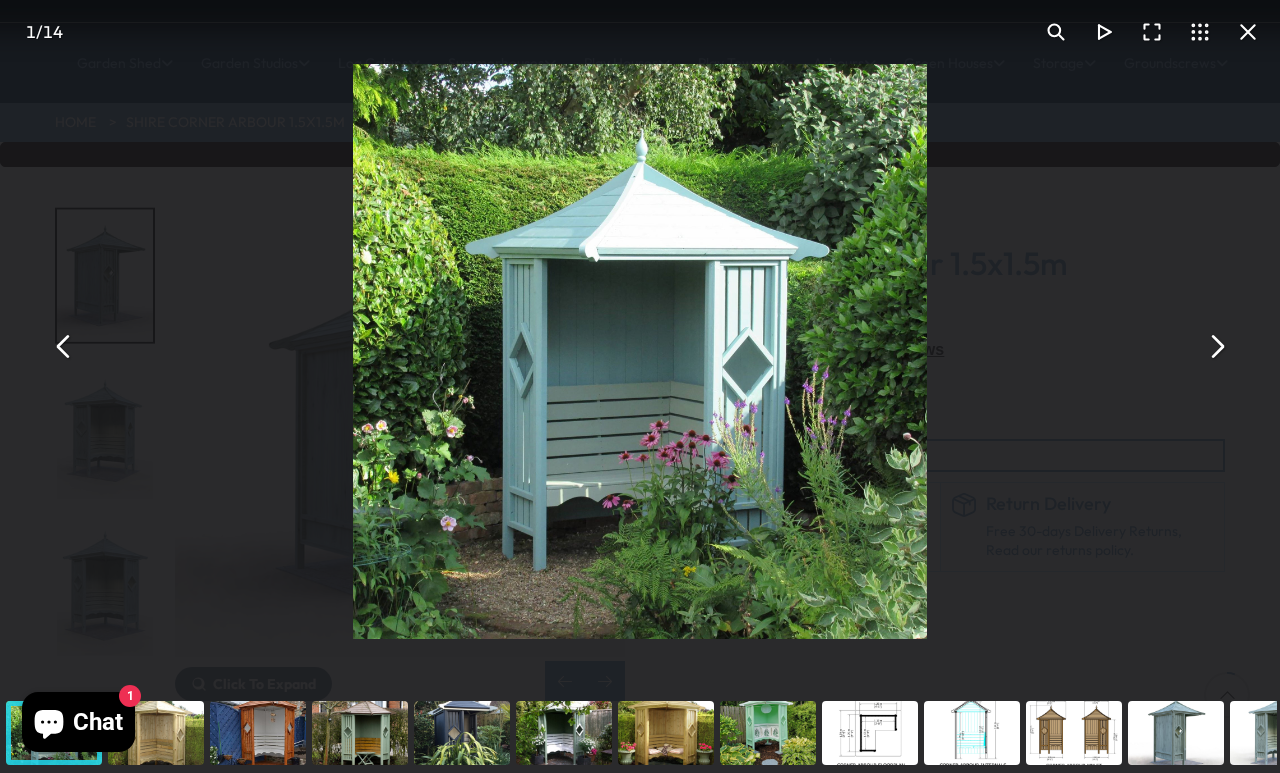 click at bounding box center [1248, 32] 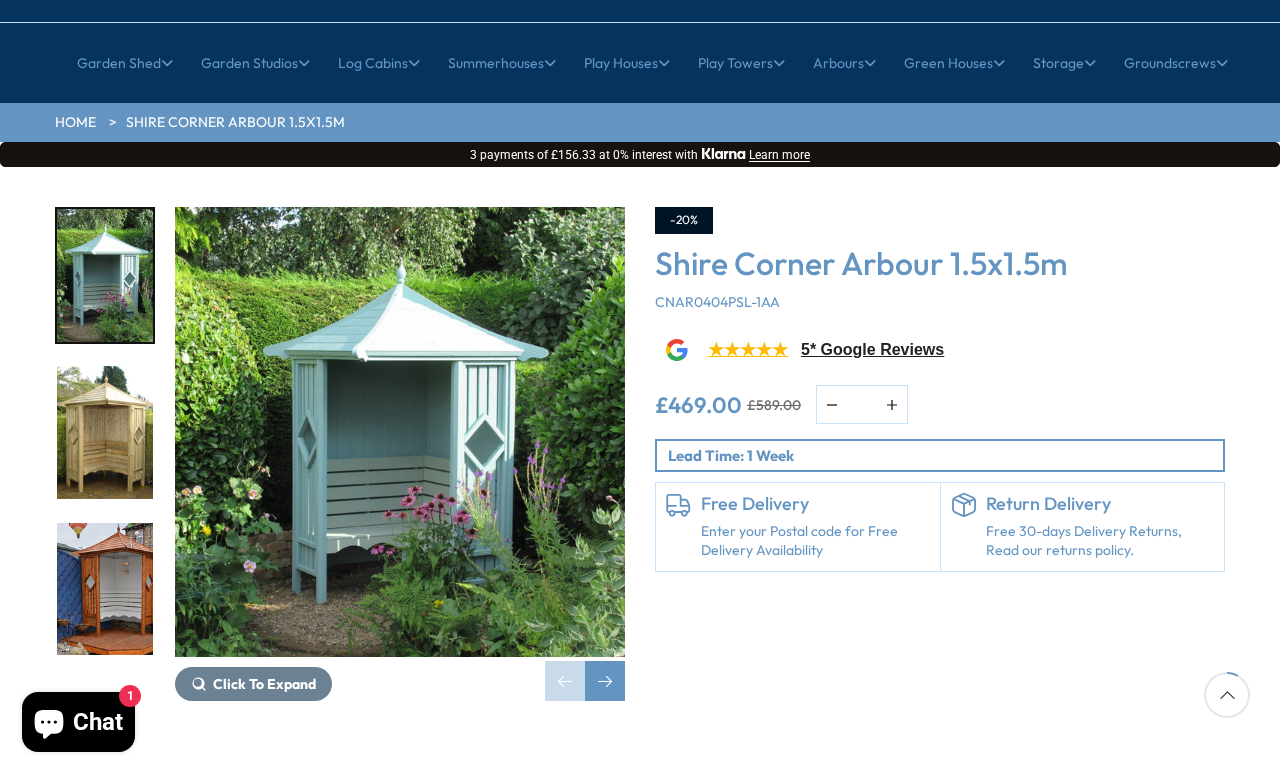 scroll, scrollTop: 195, scrollLeft: 0, axis: vertical 